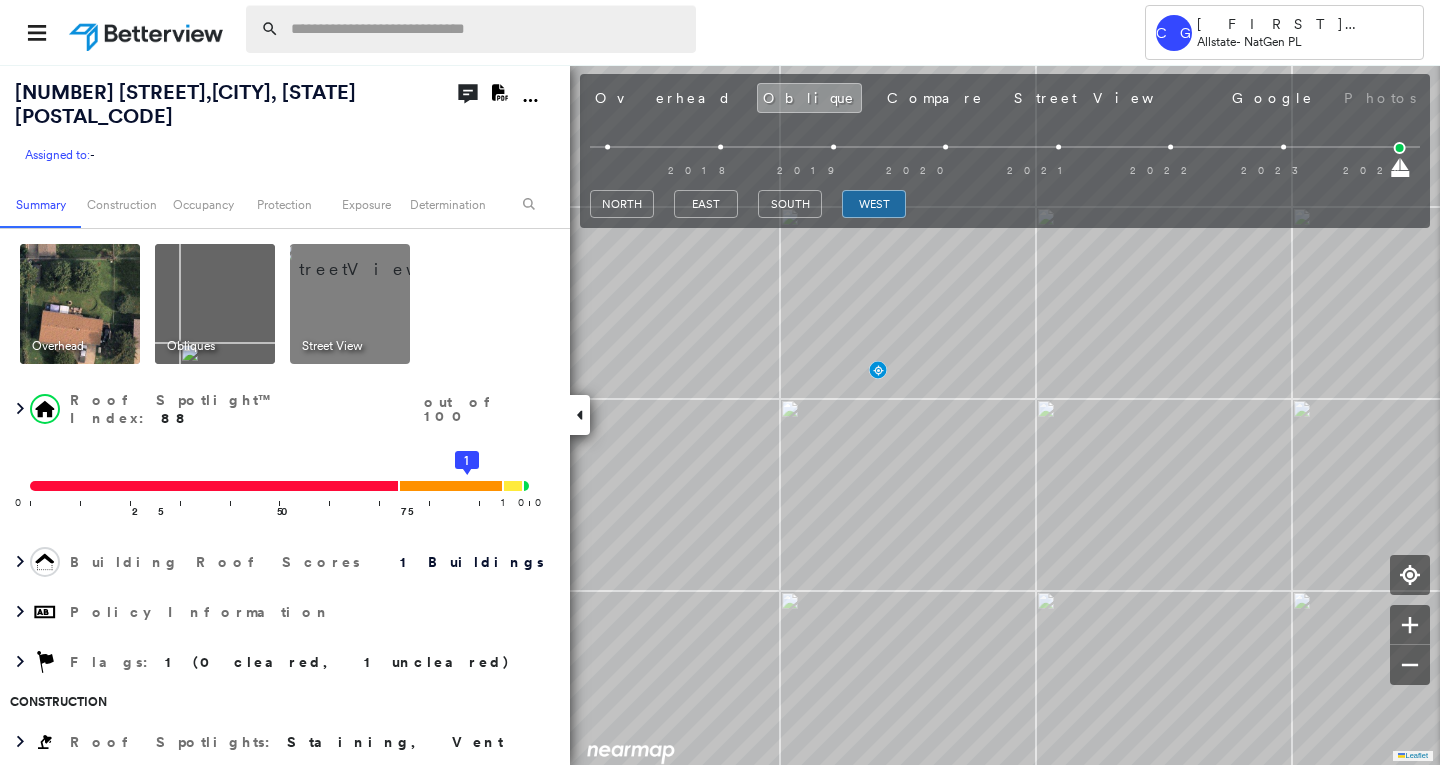 scroll, scrollTop: 0, scrollLeft: 0, axis: both 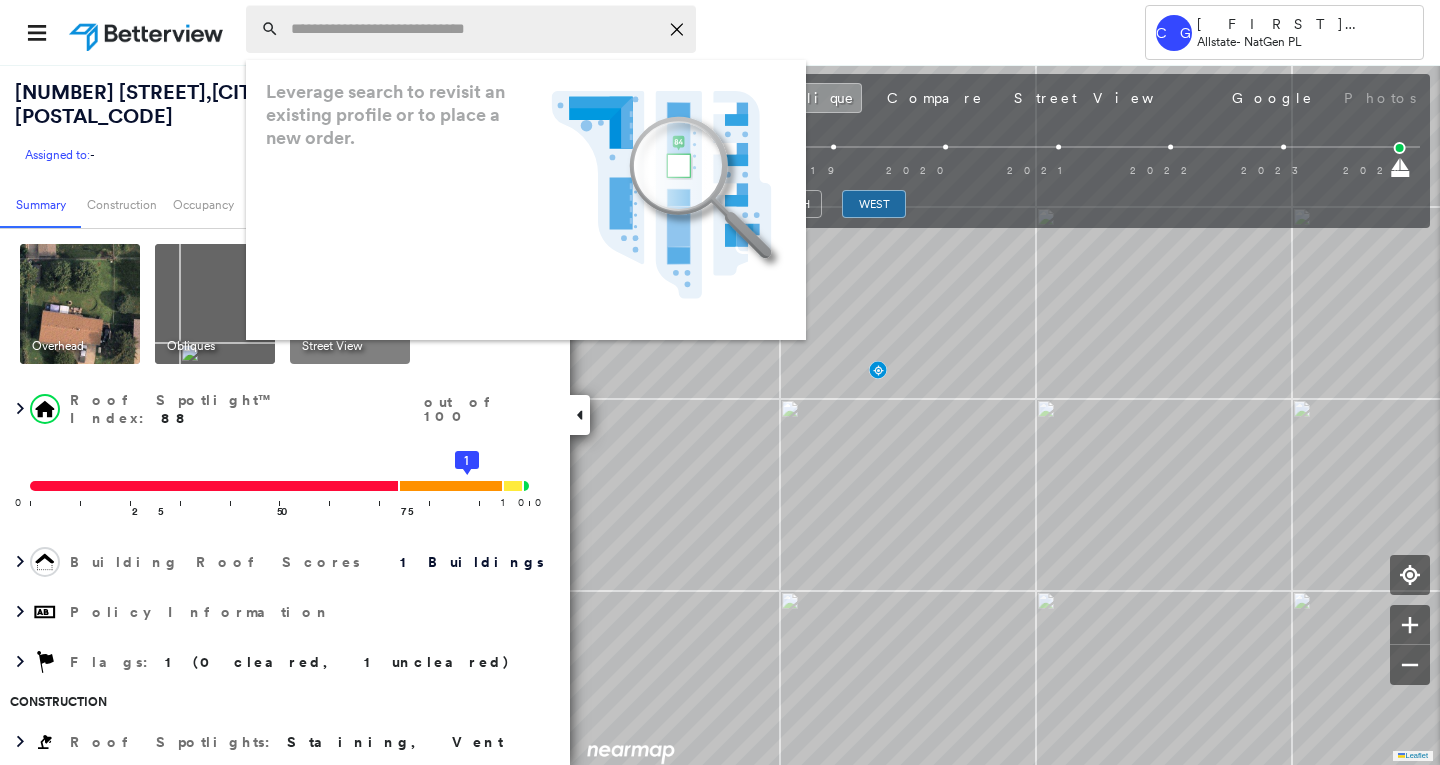 paste on "**********" 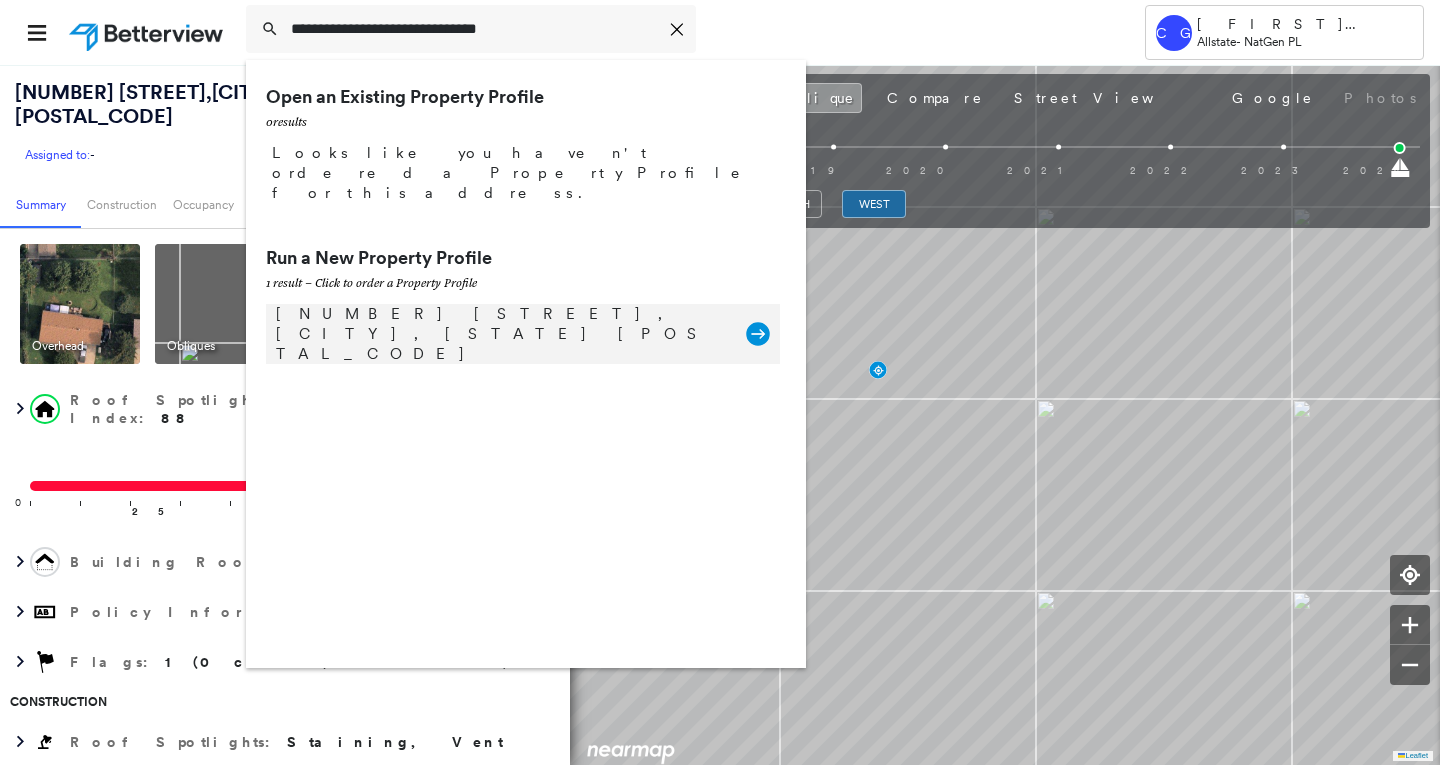 type on "**********" 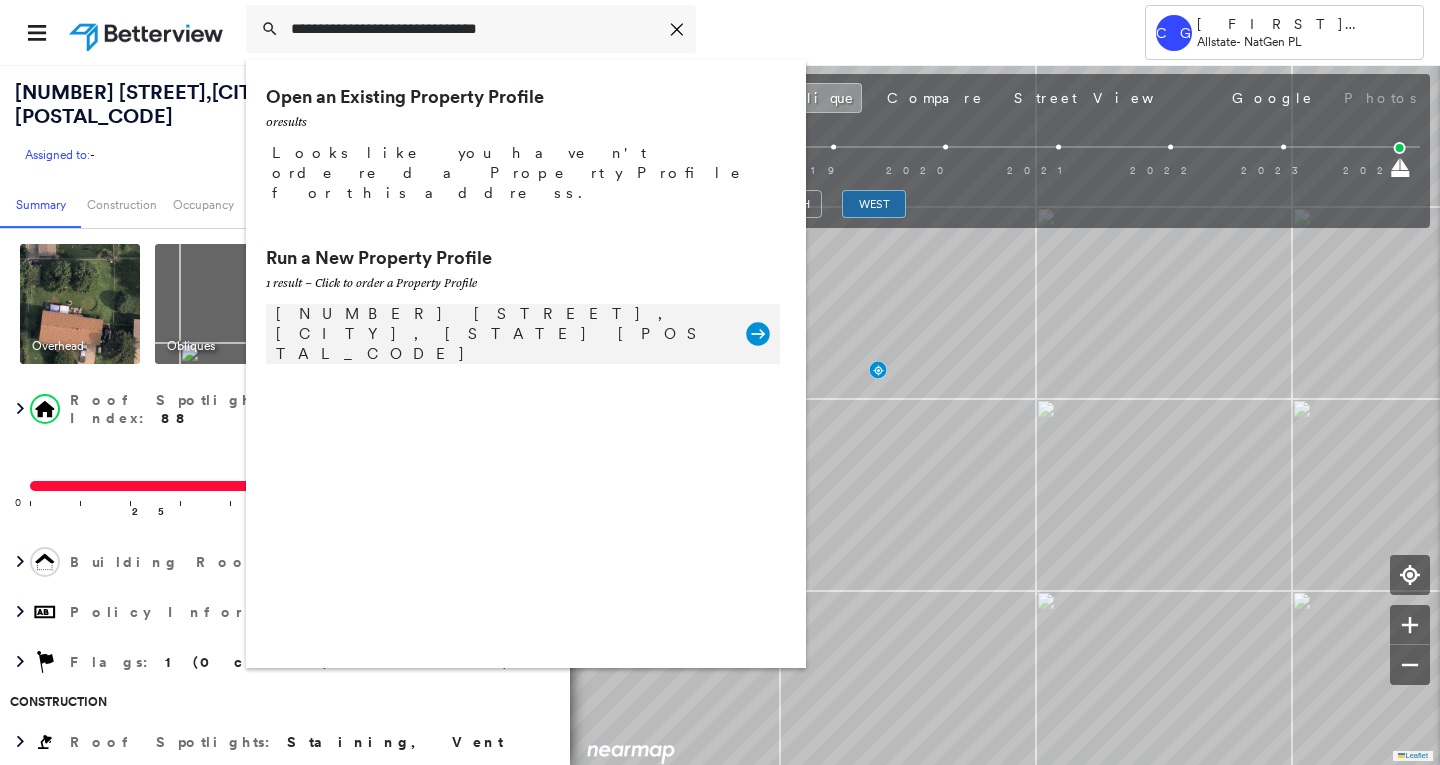 click on "[NUMBER] [STREET], [CITY], [STATE] [POSTAL_CODE] Group Created with Sketch." at bounding box center (523, 334) 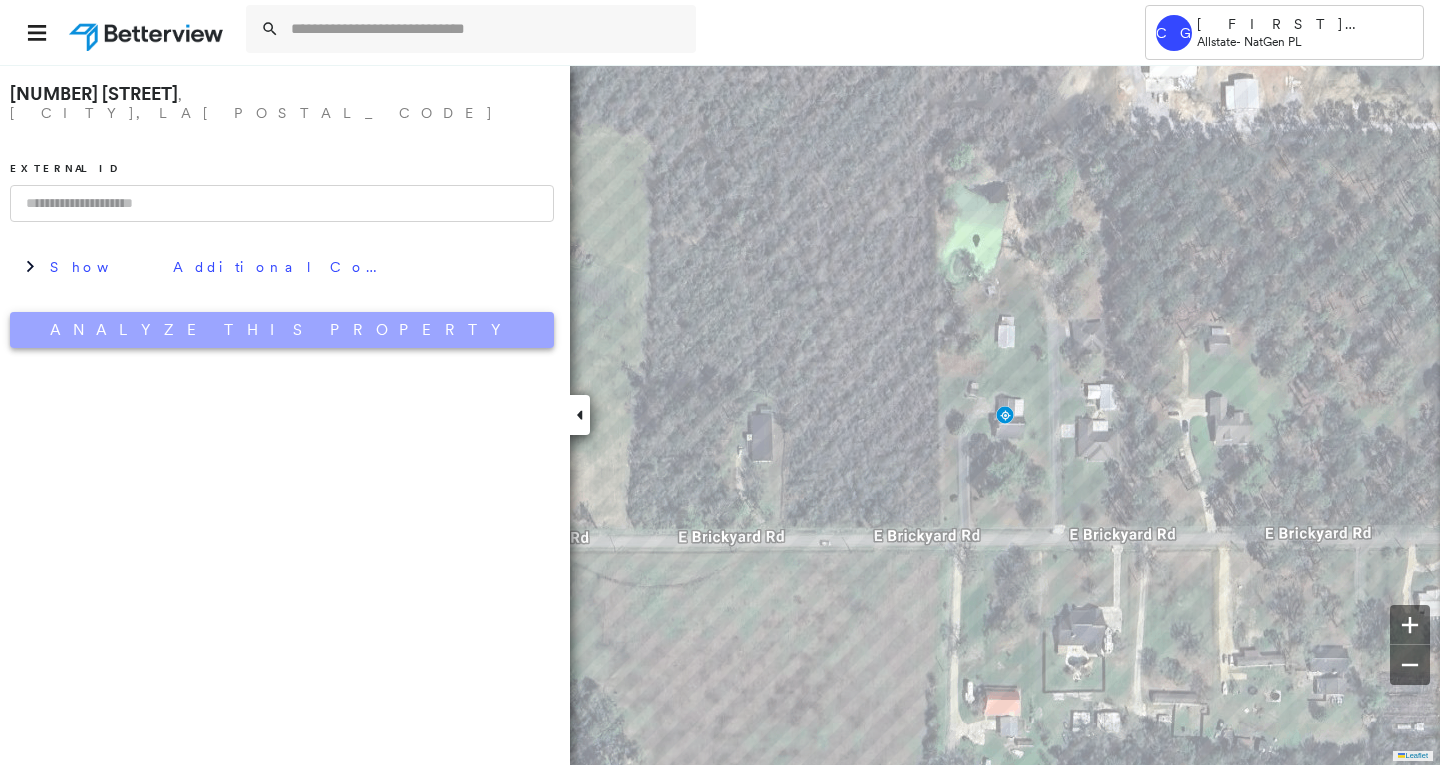 click on "Analyze This Property" at bounding box center (282, 330) 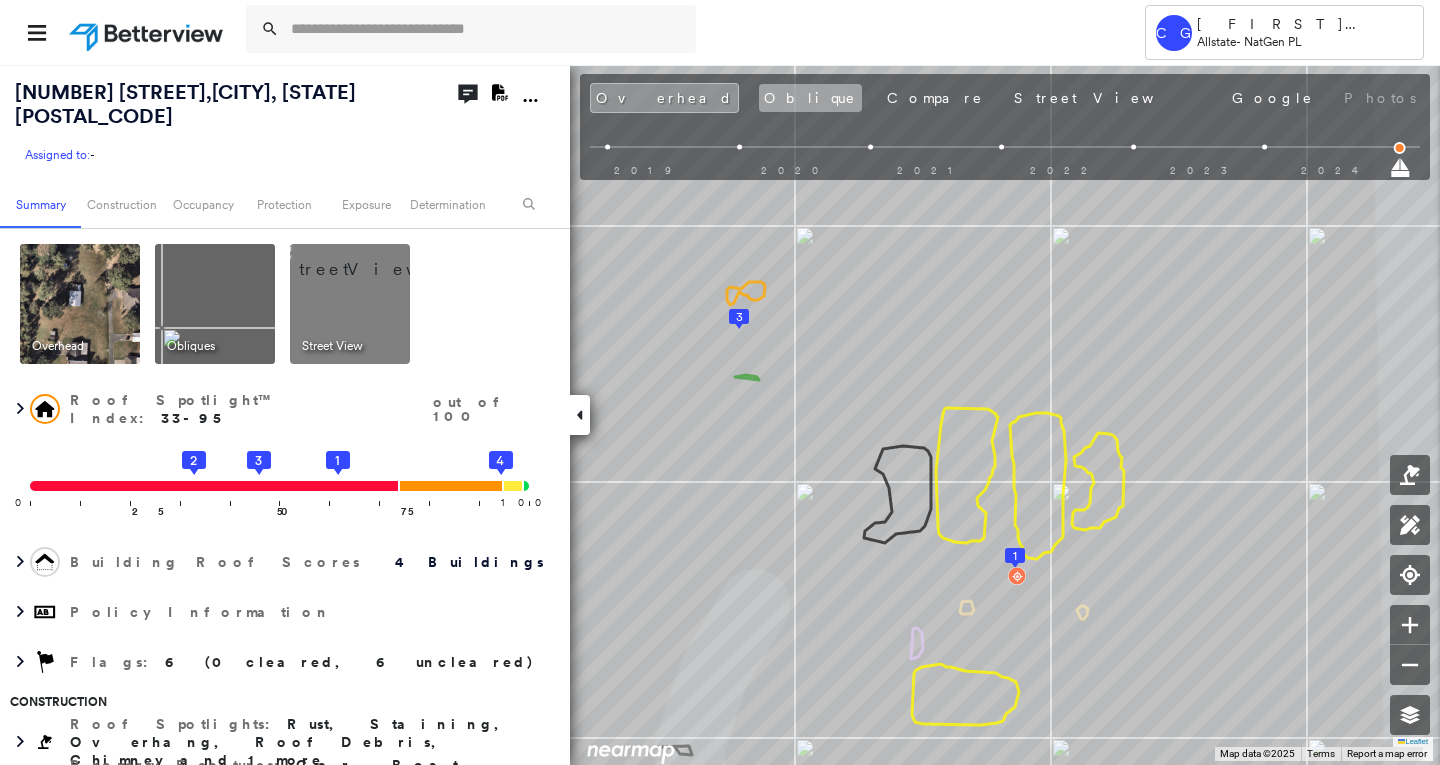click on "Oblique" at bounding box center (810, 98) 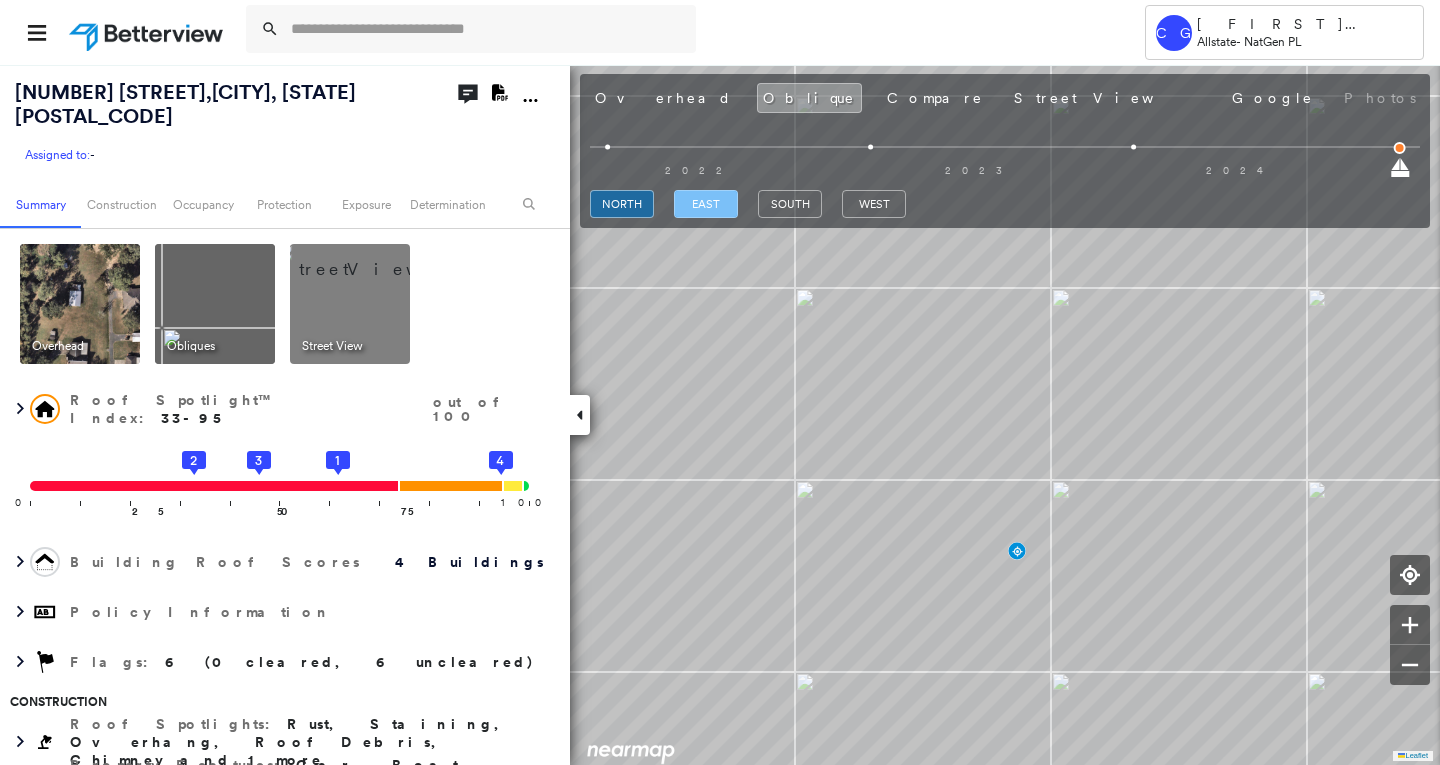 click on "east" at bounding box center [706, 204] 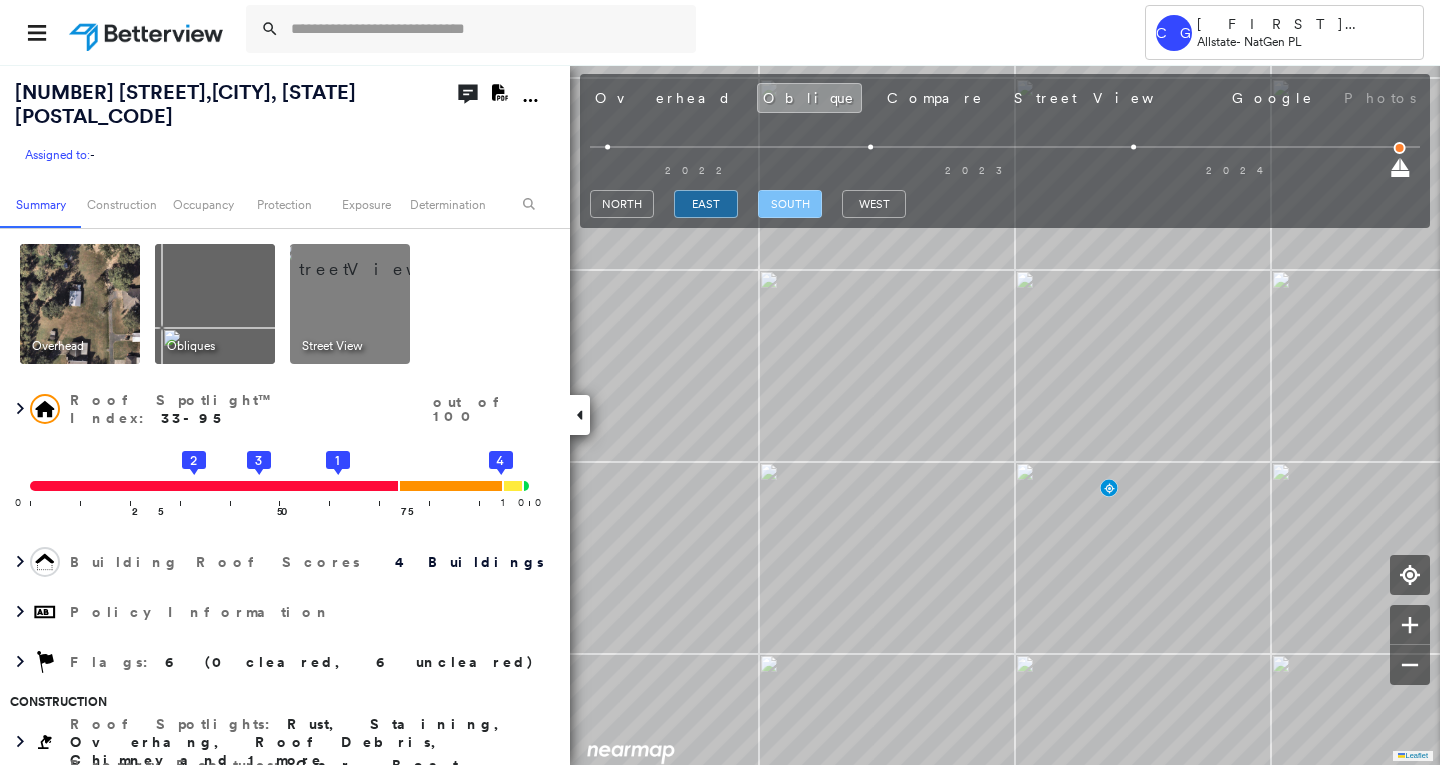 click on "south" at bounding box center [790, 204] 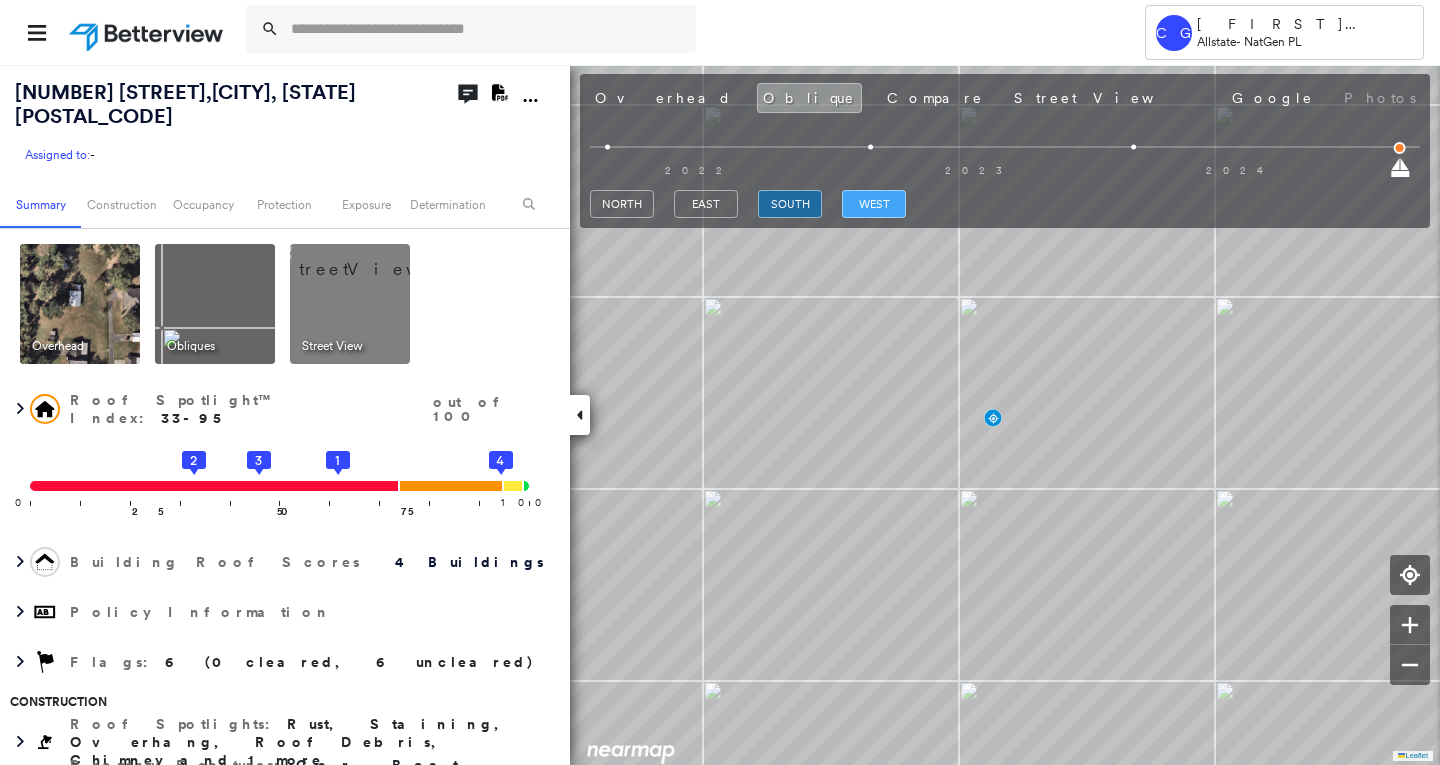 click on "west" at bounding box center (874, 204) 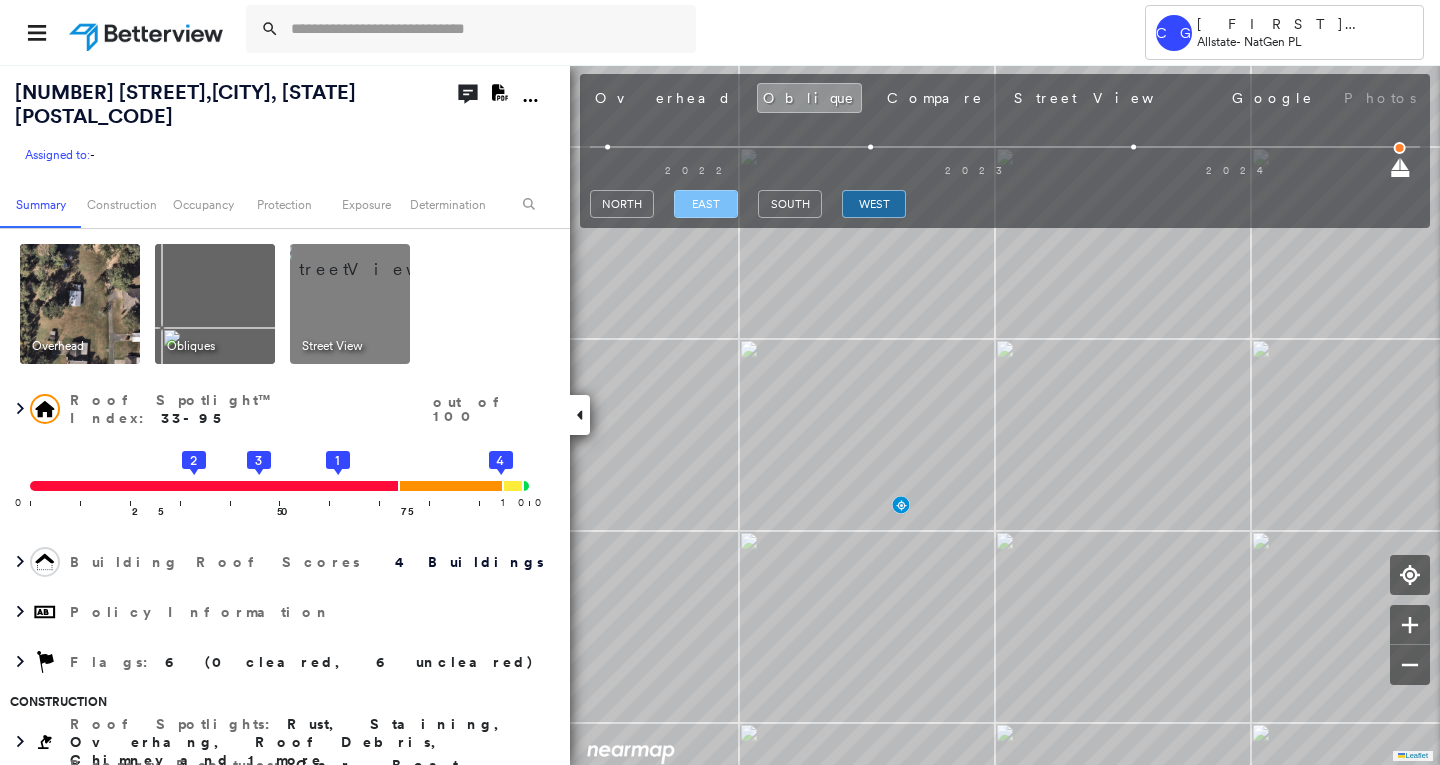 click on "east" at bounding box center (706, 204) 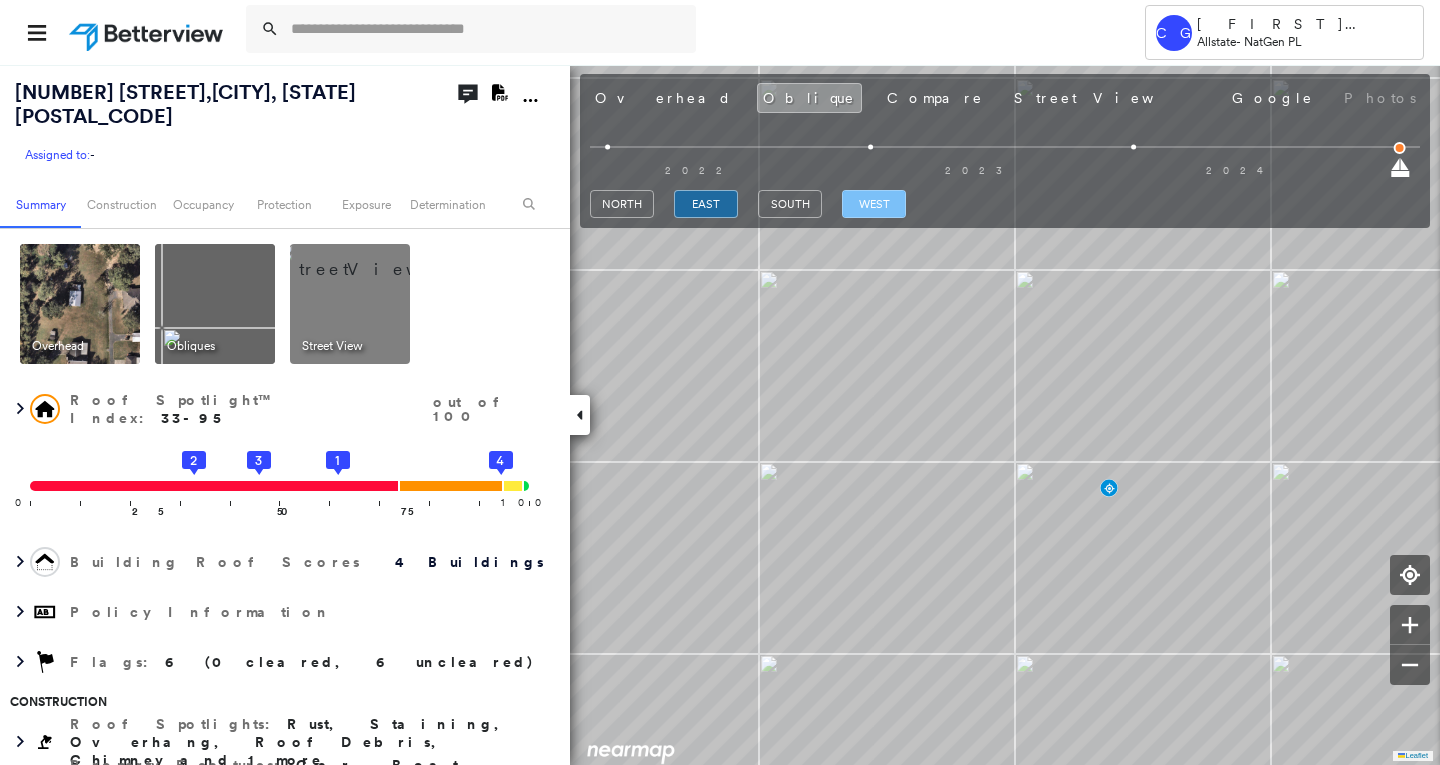 click on "west" at bounding box center (874, 204) 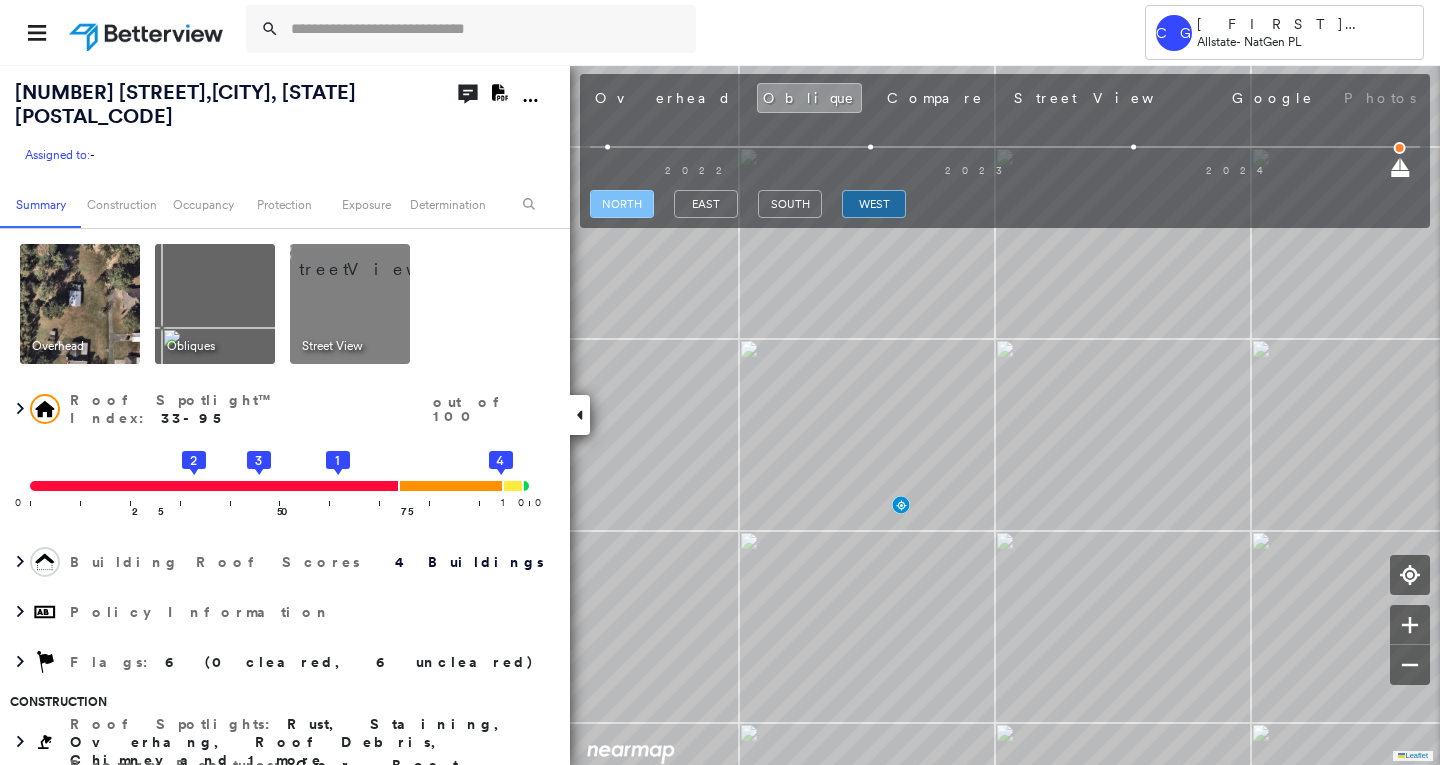 click on "north" at bounding box center [622, 204] 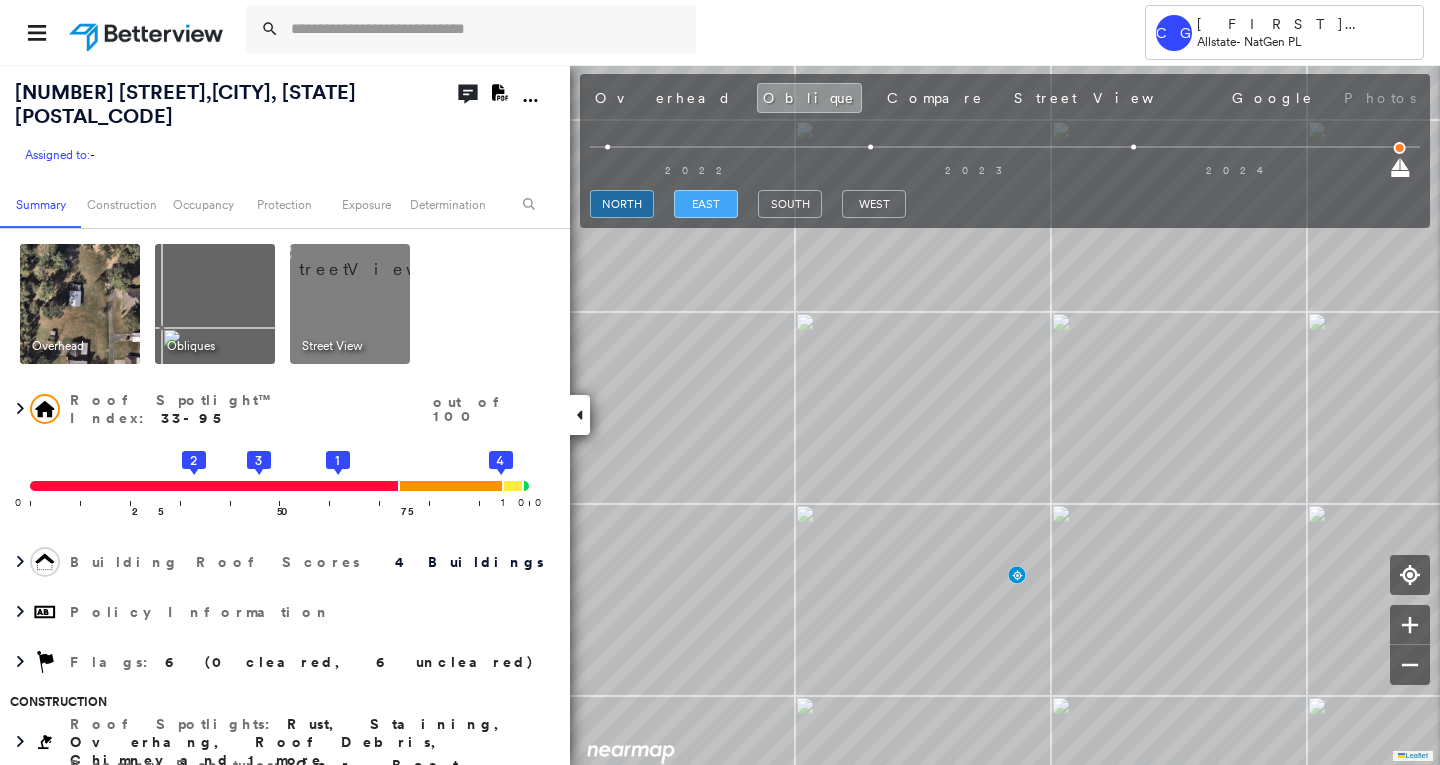 click on "east" at bounding box center [706, 204] 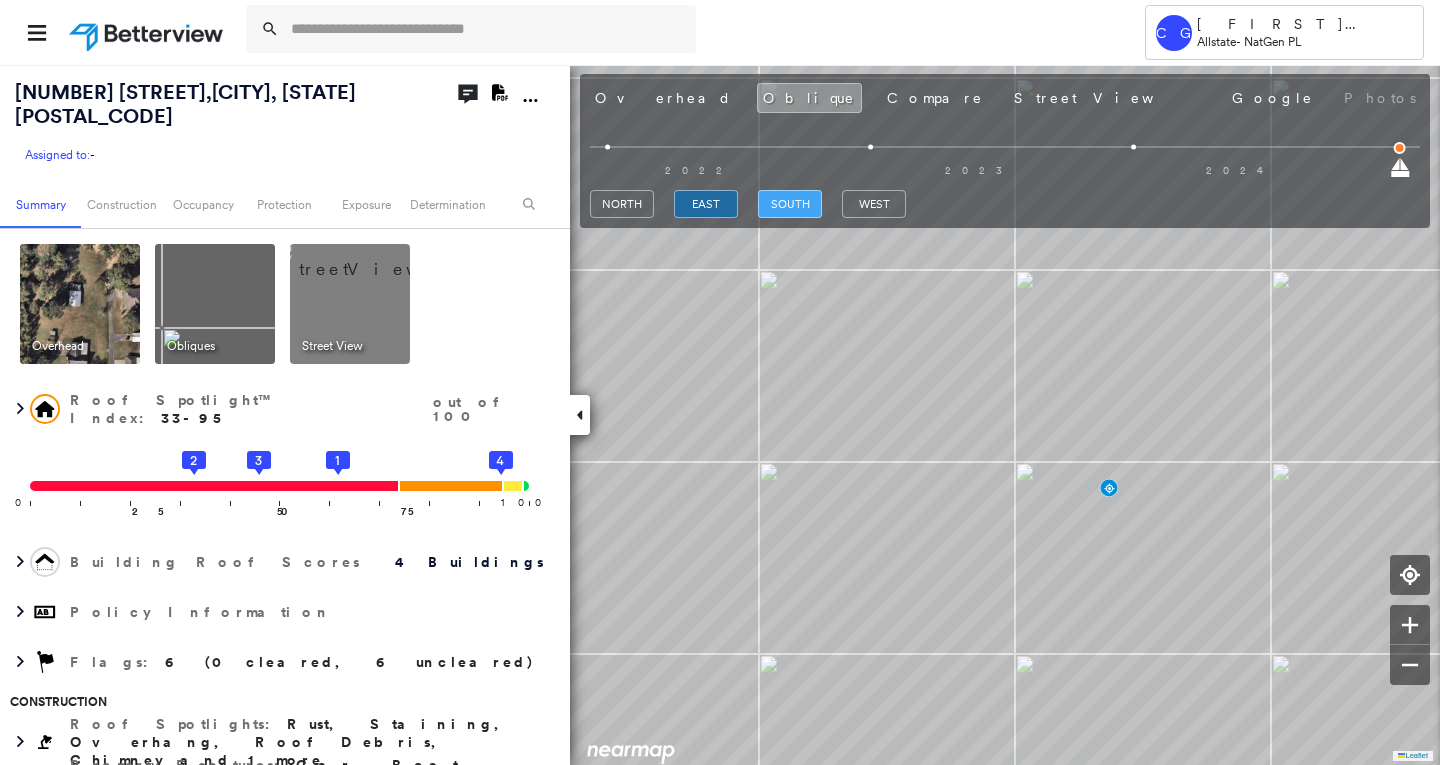 click on "south" at bounding box center [790, 204] 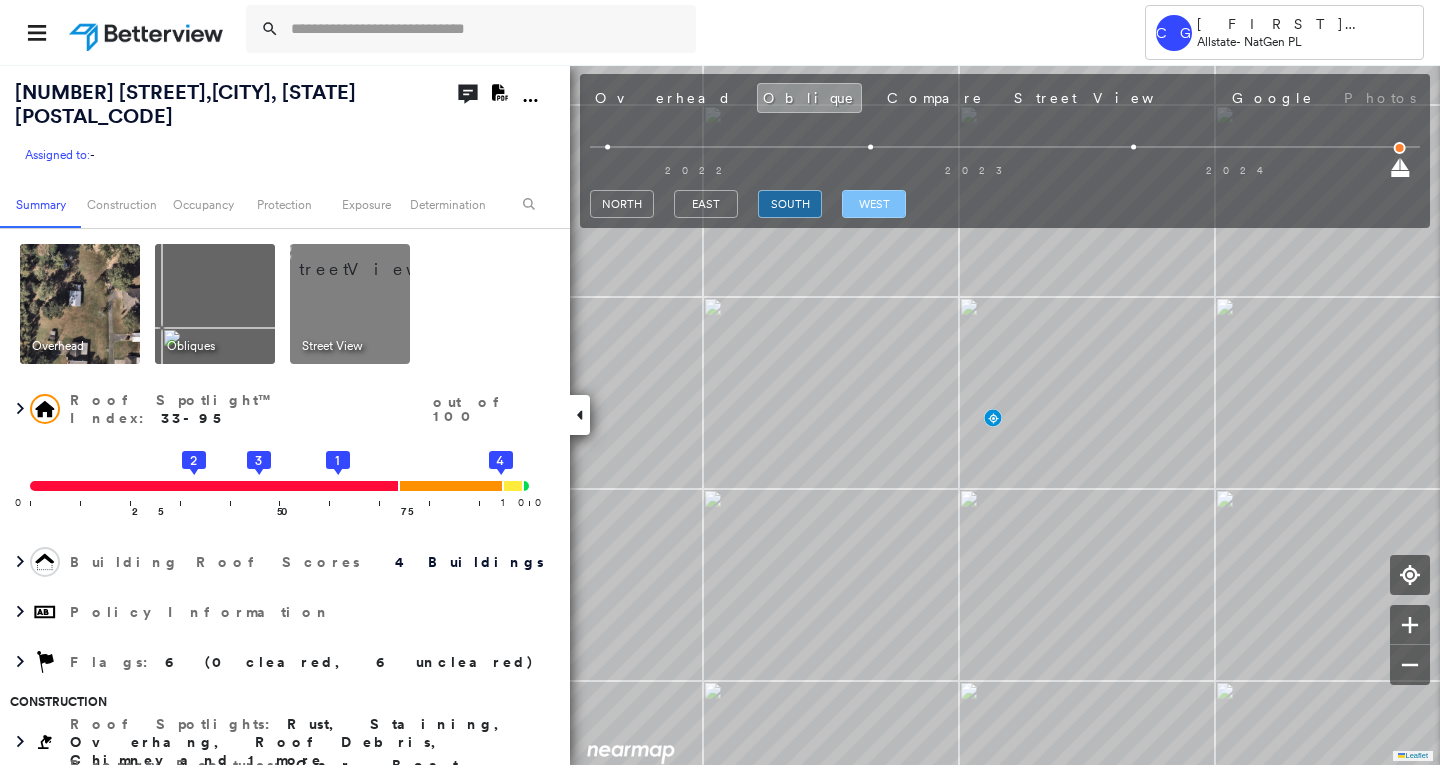 click on "west" at bounding box center (874, 204) 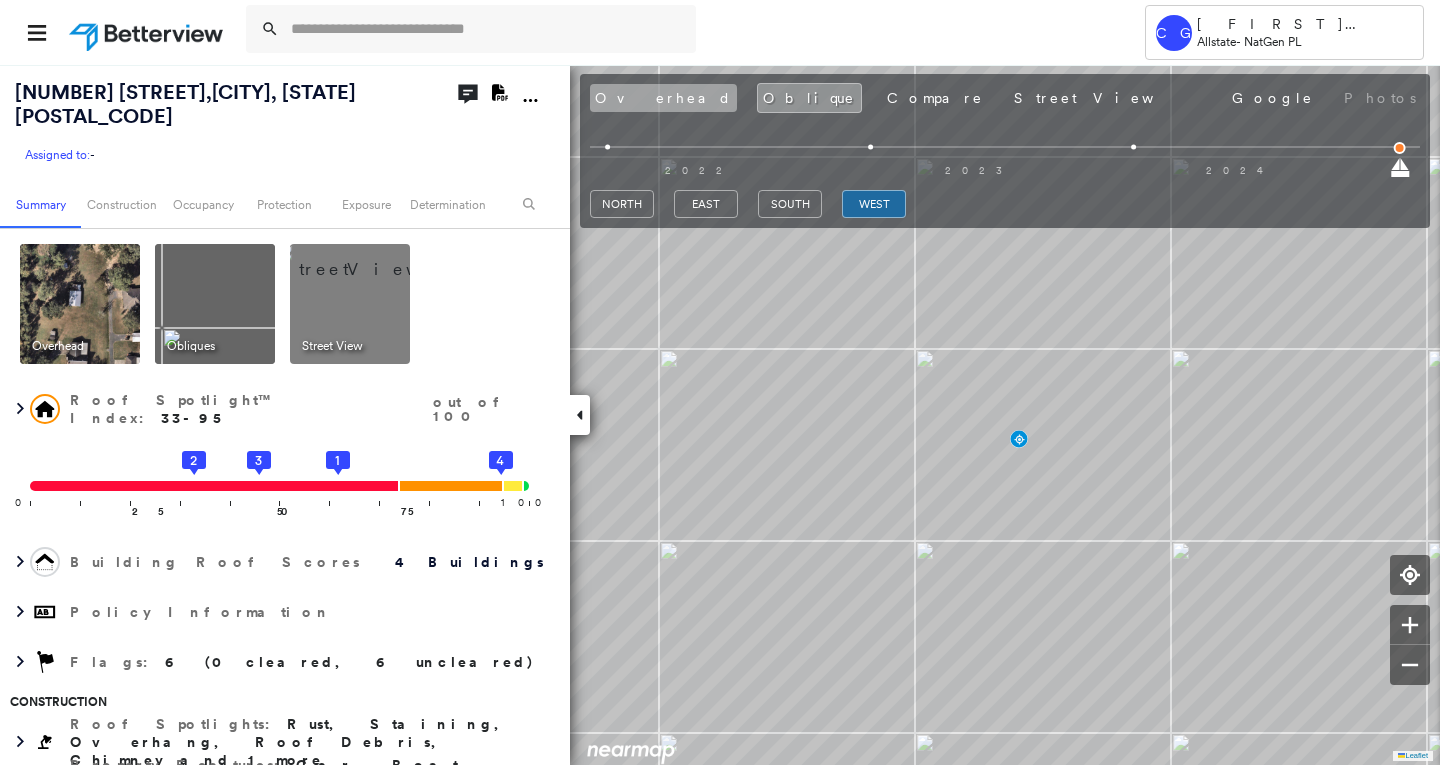 click on "Overhead" at bounding box center [663, 98] 